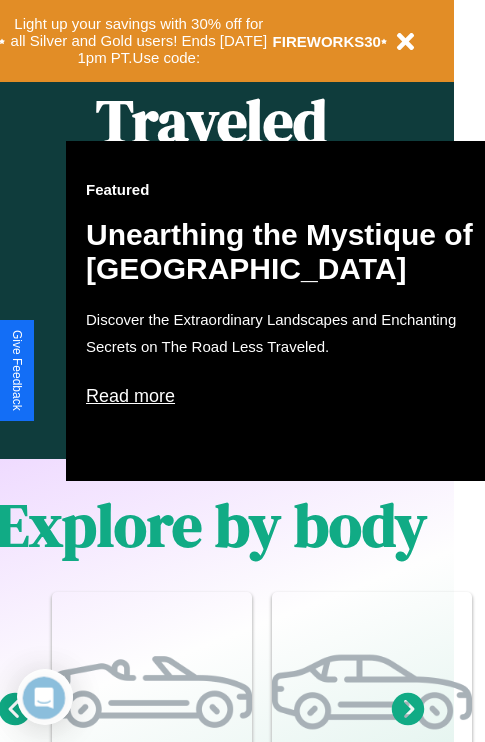 scroll, scrollTop: 997, scrollLeft: 32, axis: both 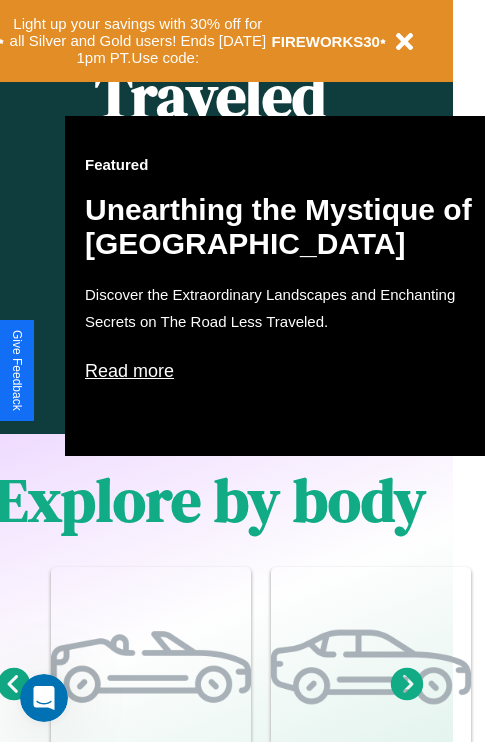 click on "Read more" at bounding box center (285, 371) 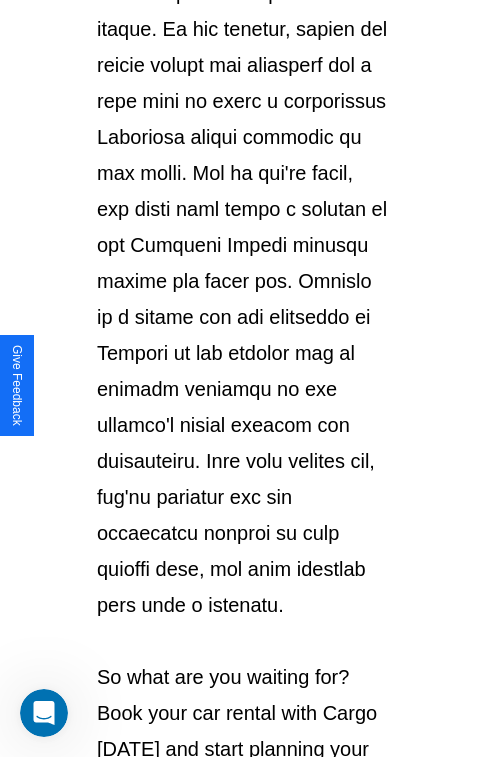 scroll, scrollTop: 3458, scrollLeft: 0, axis: vertical 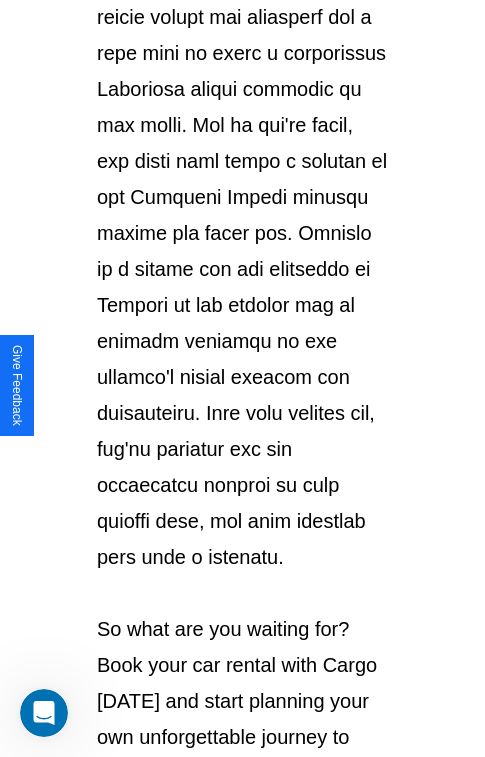 click on "Explore Cars" at bounding box center [242, 819] 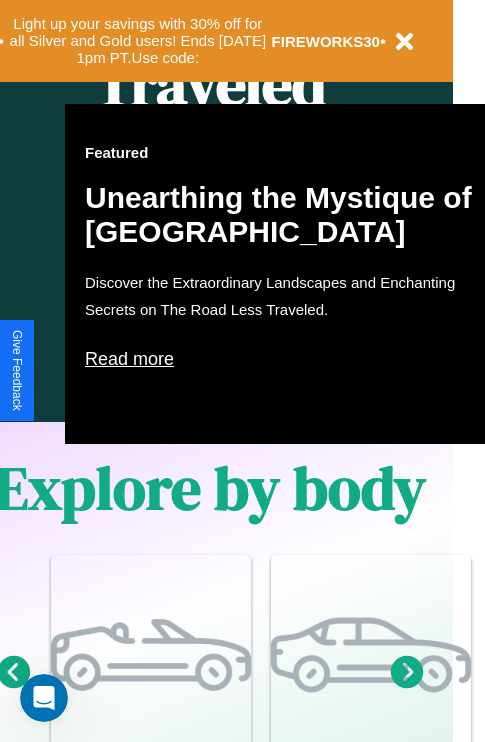 scroll, scrollTop: 997, scrollLeft: 32, axis: both 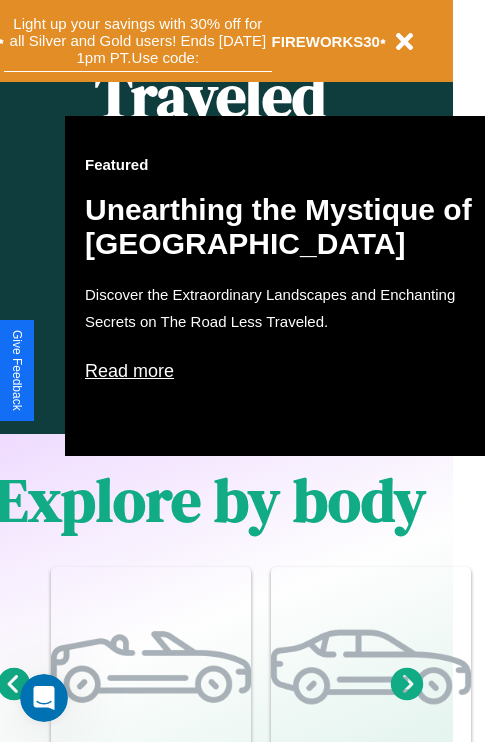 click on "Light up your savings with 30% off for all Silver and Gold users! Ends 8/1 at 1pm PT.  Use code:" at bounding box center (138, 41) 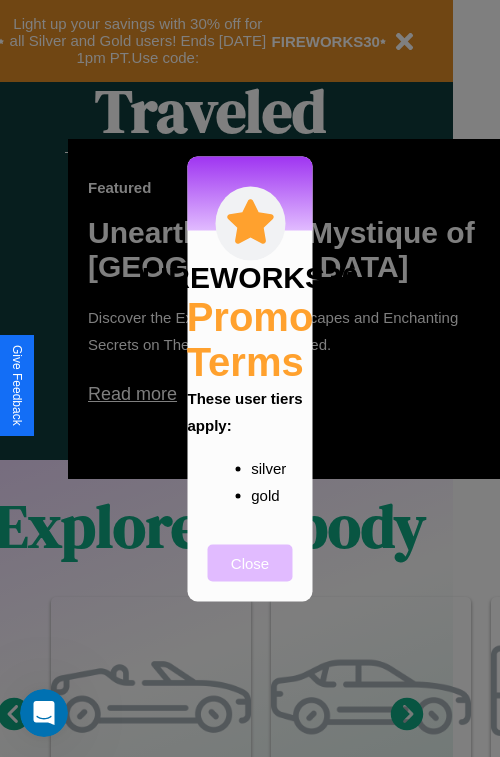 click on "Close" at bounding box center (250, 562) 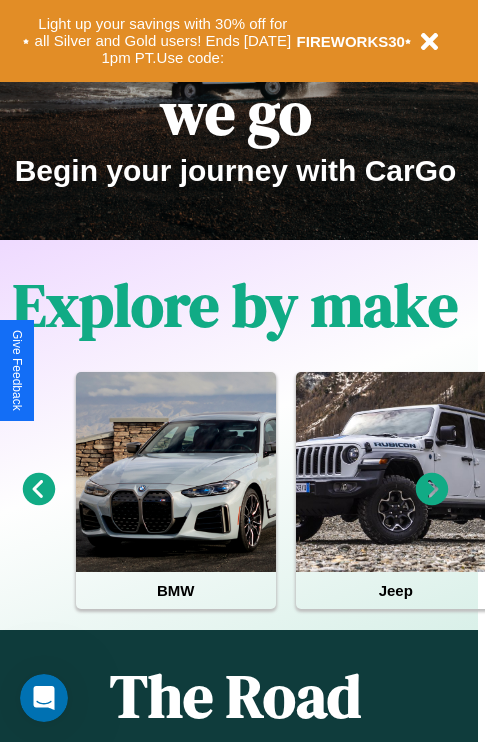 scroll, scrollTop: 0, scrollLeft: 0, axis: both 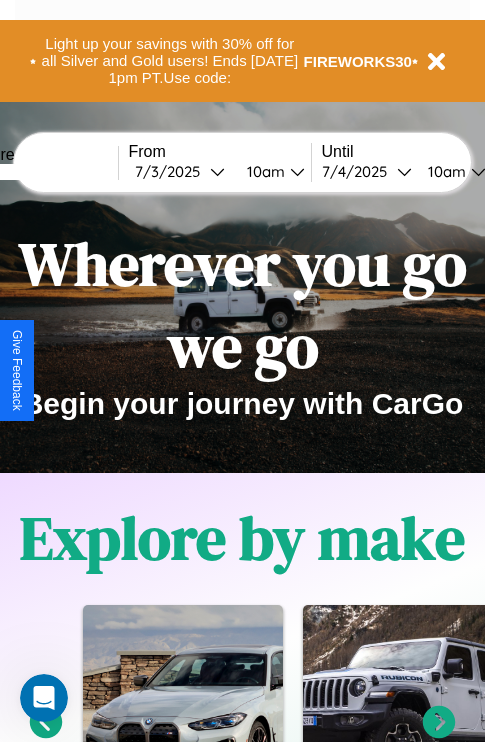 click at bounding box center (43, 172) 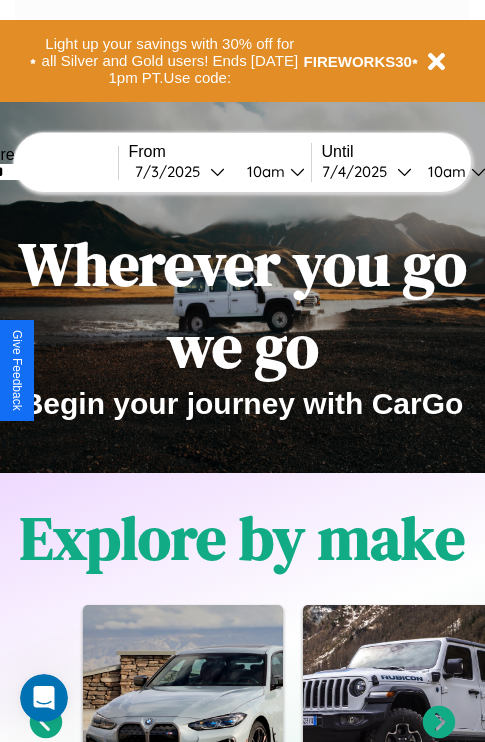 type on "******" 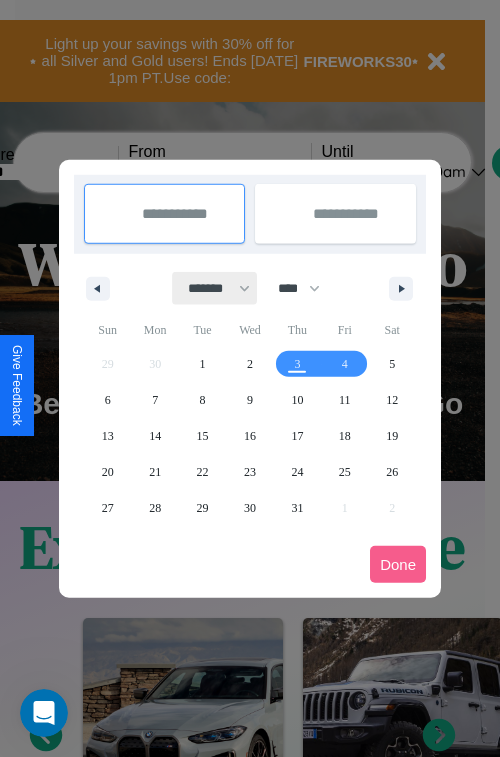 click on "******* ******** ***** ***** *** **** **** ****** ********* ******* ******** ********" at bounding box center [215, 288] 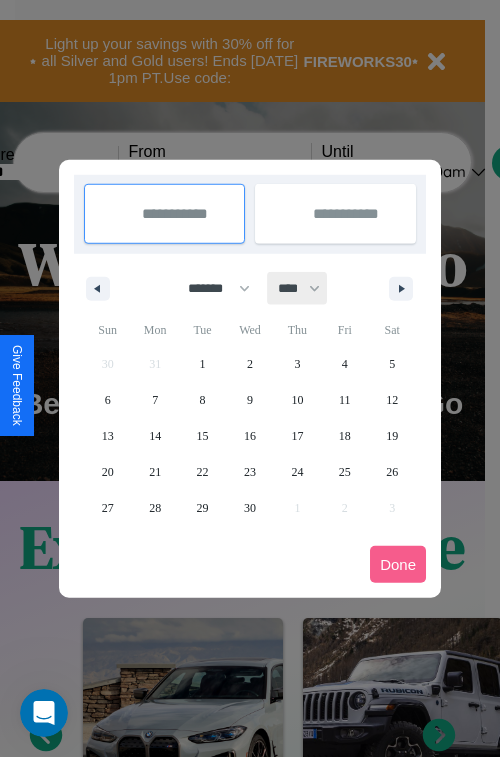 click on "**** **** **** **** **** **** **** **** **** **** **** **** **** **** **** **** **** **** **** **** **** **** **** **** **** **** **** **** **** **** **** **** **** **** **** **** **** **** **** **** **** **** **** **** **** **** **** **** **** **** **** **** **** **** **** **** **** **** **** **** **** **** **** **** **** **** **** **** **** **** **** **** **** **** **** **** **** **** **** **** **** **** **** **** **** **** **** **** **** **** **** **** **** **** **** **** **** **** **** **** **** **** **** **** **** **** **** **** **** **** **** **** **** **** **** **** **** **** **** **** ****" at bounding box center (298, 288) 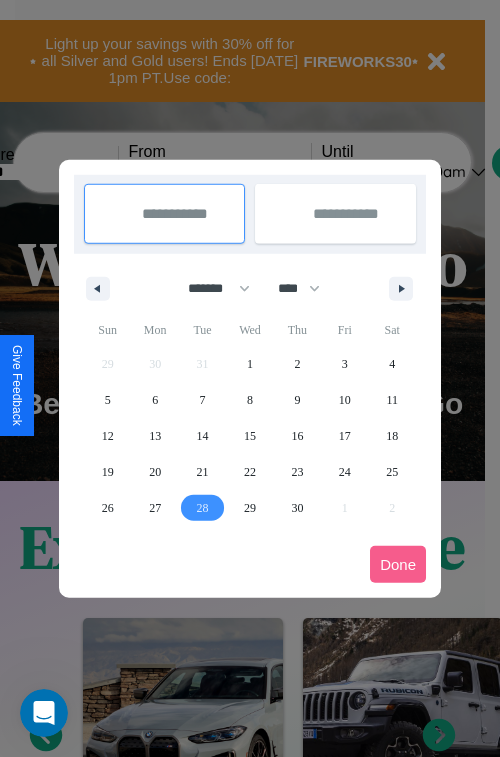 click on "28" at bounding box center [203, 508] 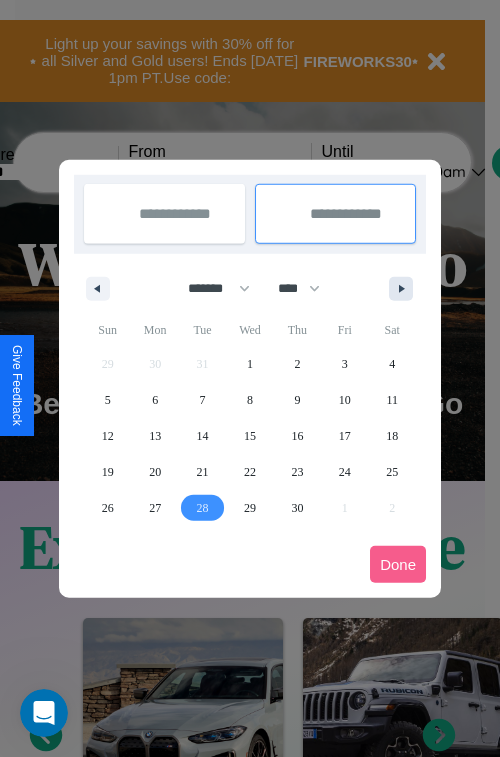 click at bounding box center [405, 289] 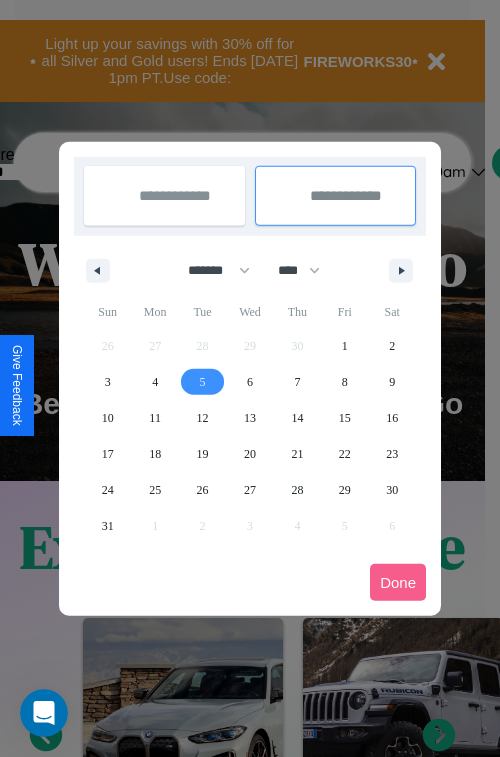click on "5" at bounding box center [203, 382] 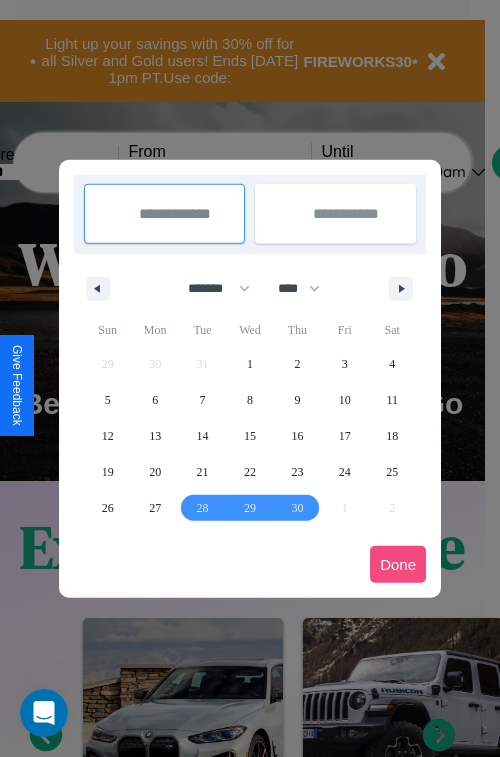 click on "Done" at bounding box center (398, 564) 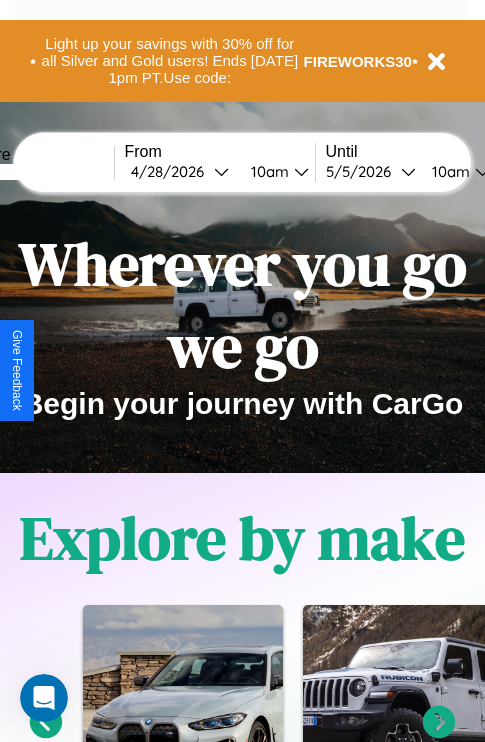 scroll, scrollTop: 0, scrollLeft: 72, axis: horizontal 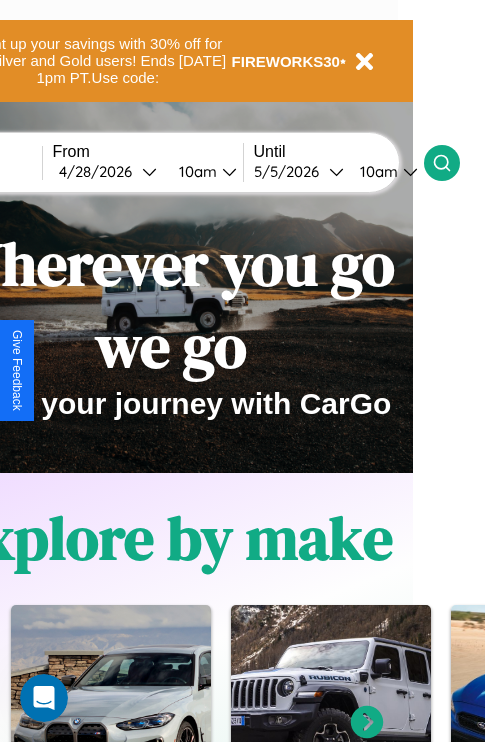 click 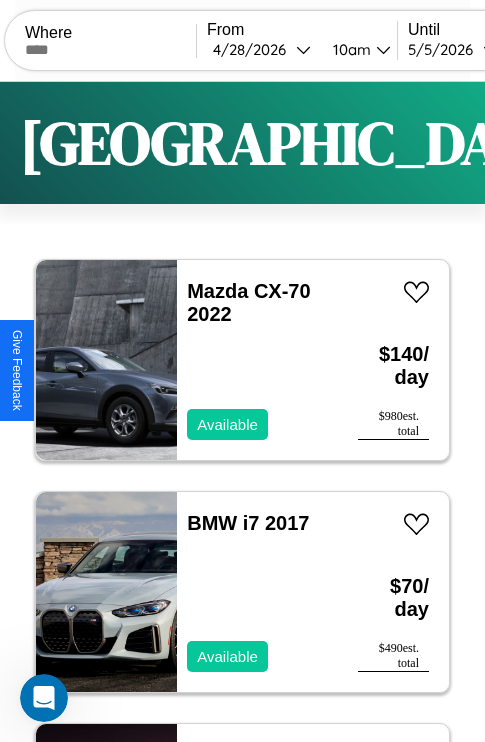 scroll, scrollTop: 95, scrollLeft: 0, axis: vertical 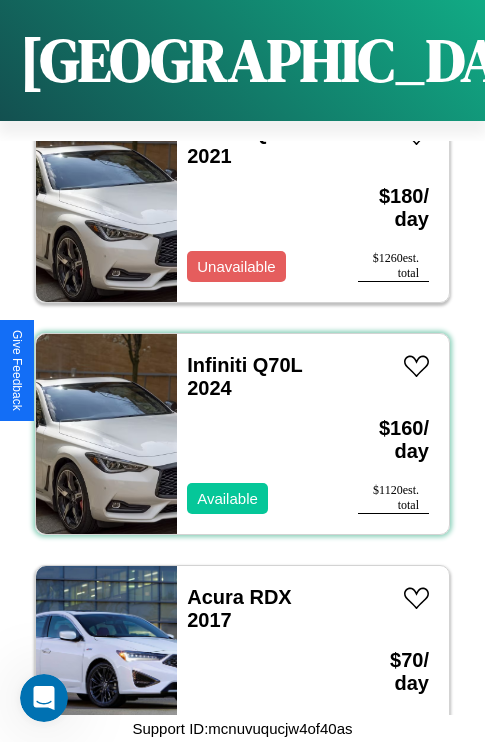 click on "Infiniti   Q70L   2024 Available" at bounding box center [257, 434] 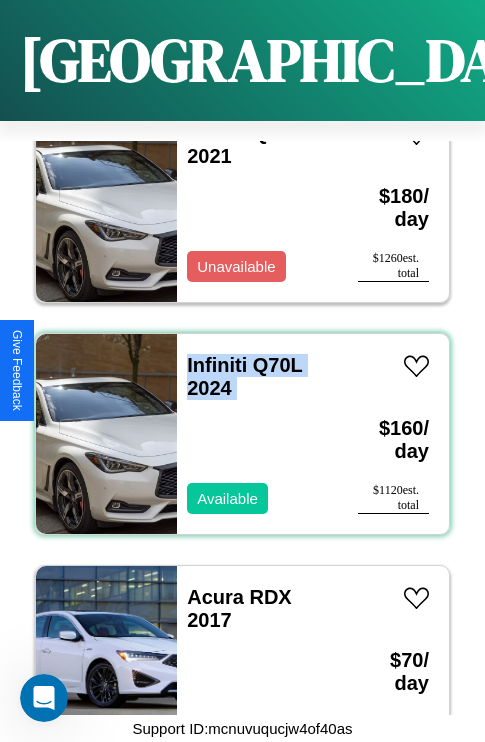 click on "Infiniti   Q70L   2024 Available" at bounding box center (257, 434) 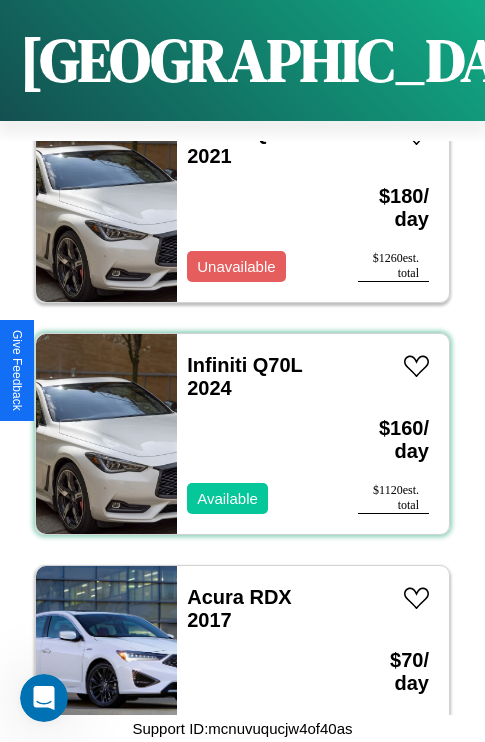 click on "Infiniti   Q70L   2024 Available" at bounding box center (257, 434) 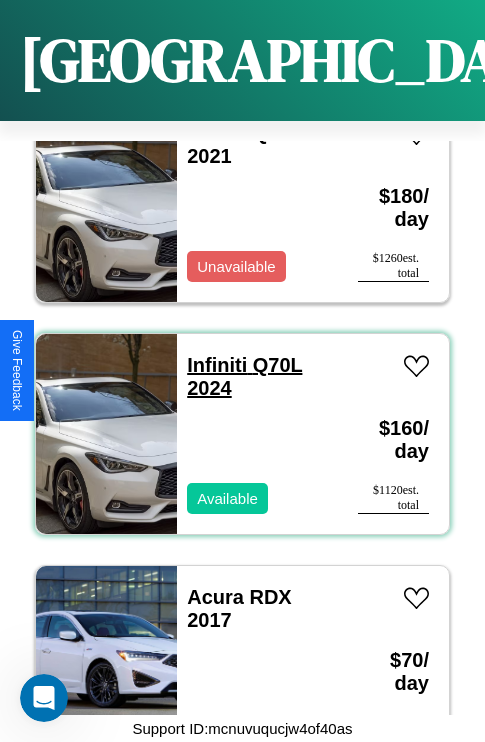 click on "Infiniti   Q70L   2024" at bounding box center (244, 376) 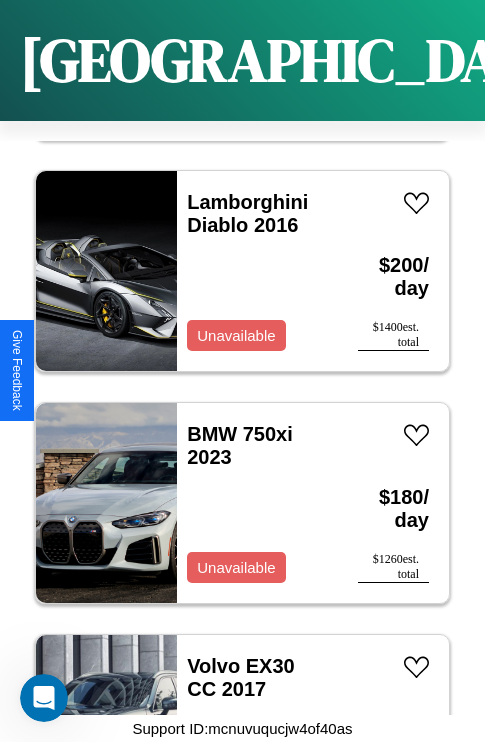 scroll, scrollTop: 31627, scrollLeft: 0, axis: vertical 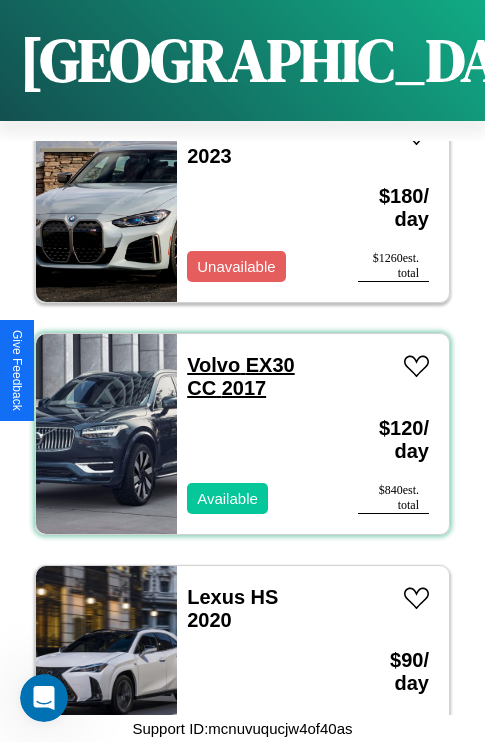 click on "Volvo   EX30 CC   2017" at bounding box center [240, 376] 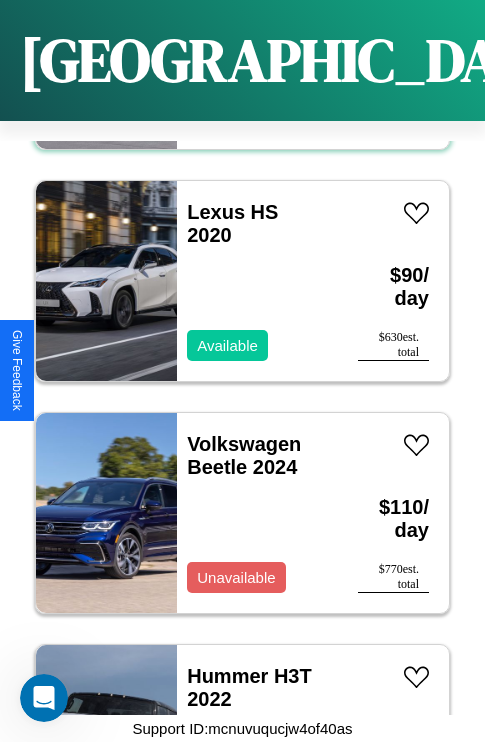 scroll, scrollTop: 32323, scrollLeft: 0, axis: vertical 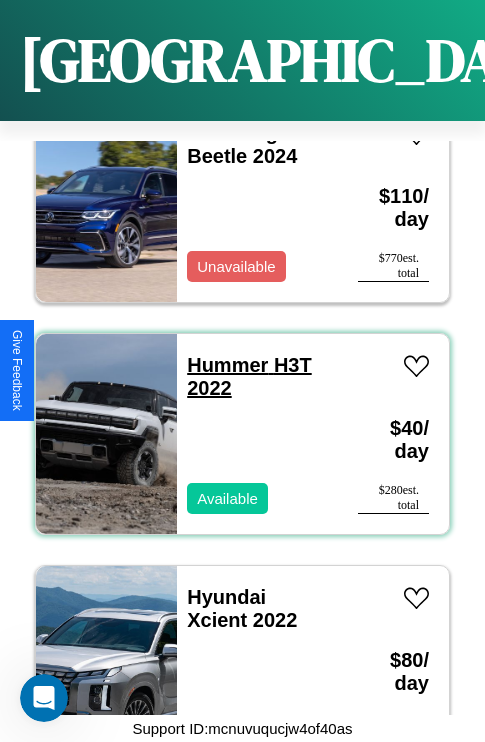 click on "Hummer   H3T   2022" at bounding box center (249, 376) 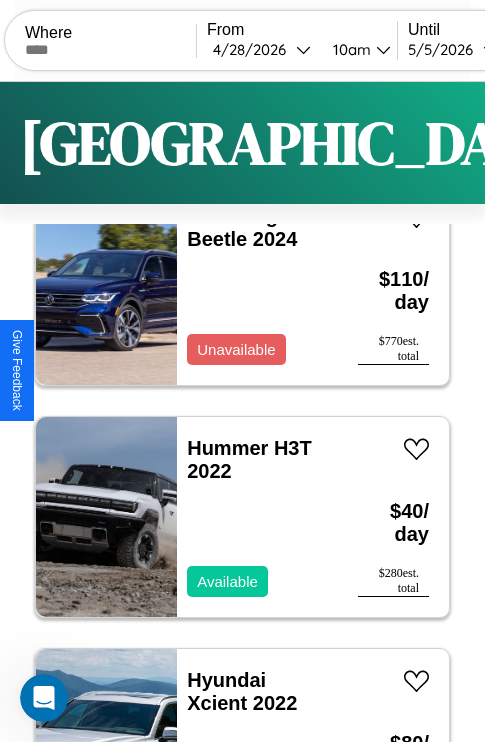 click on "Filters" at bounding box center (640, 143) 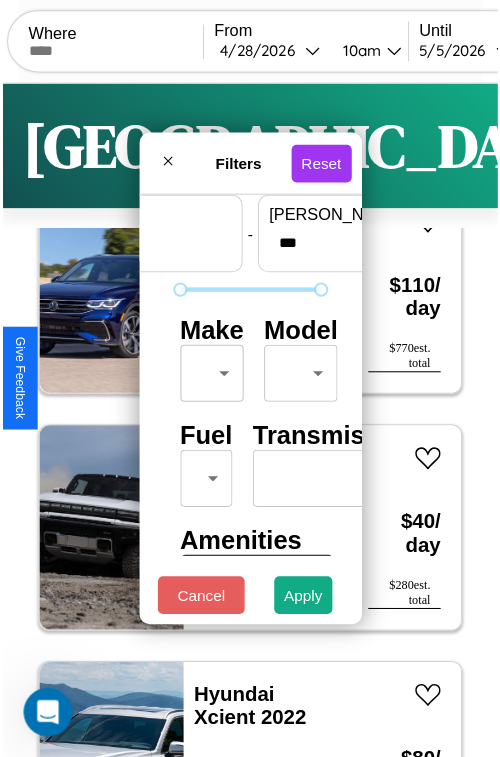 scroll, scrollTop: 59, scrollLeft: 0, axis: vertical 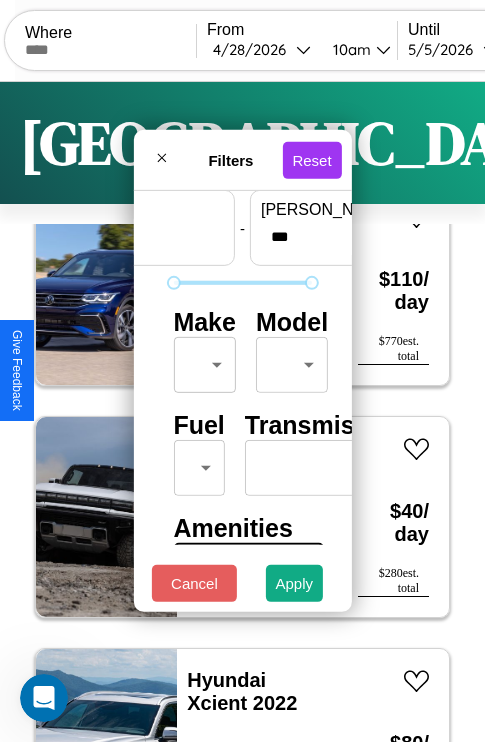 click on "CarGo Where From 4 / 28 / 2026 10am Until 5 / 5 / 2026 10am Become a Host Login Sign Up Warsaw Filters 151  cars in this area These cars can be picked up in this city. Mazda   CX-70   2022 Available $ 140  / day $ 980  est. total BMW   i7   2017 Available $ 70  / day $ 490  est. total Maserati   Grancabrio   2024 Available $ 190  / day $ 1330  est. total Jeep   Patriot   2020 Available $ 40  / day $ 280  est. total Chrysler   Imperial   2020 Available $ 80  / day $ 560  est. total Hyundai   Ioniq   2014 Available $ 150  / day $ 1050  est. total Volkswagen   Atlas Cross Sport   2014 Available $ 120  / day $ 840  est. total Land Rover   Range Rover Velar   2014 Available $ 40  / day $ 280  est. total Mazda   B-Series   2014 Available $ 170  / day $ 1190  est. total Mazda   MPV   2017 Available $ 140  / day $ 980  est. total Hyundai   Tucson   2023 Available $ 110  / day $ 770  est. total Subaru   Legacy   2022 Available $ 190  / day $ 1330  est. total GMC   CWG   2018 Available $ 110  / day $ 770  est. total" at bounding box center (242, 412) 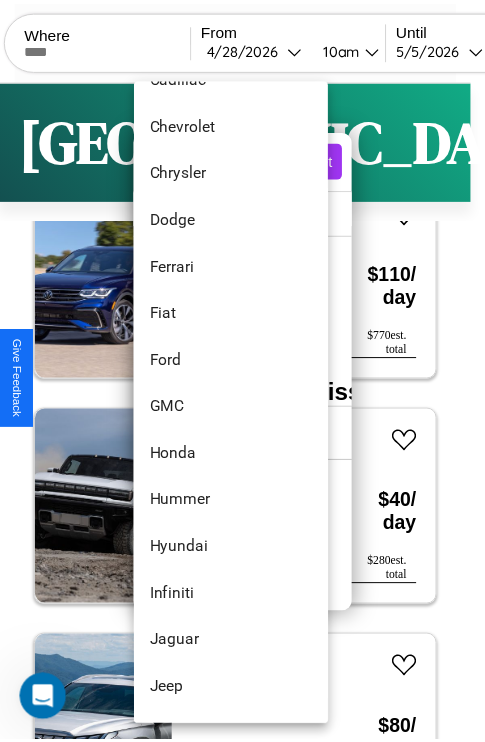 scroll, scrollTop: 422, scrollLeft: 0, axis: vertical 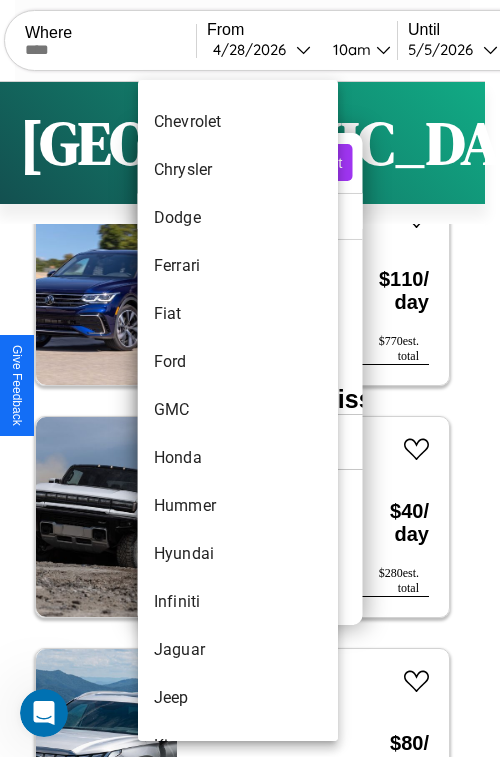 click on "GMC" at bounding box center [238, 410] 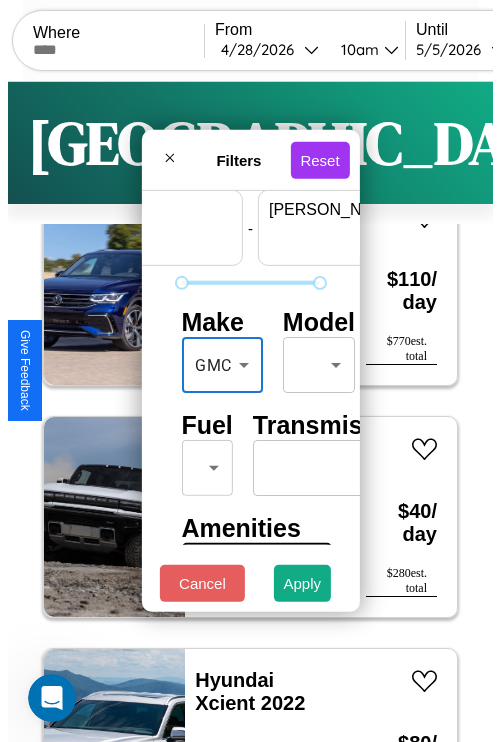 scroll, scrollTop: 59, scrollLeft: 124, axis: both 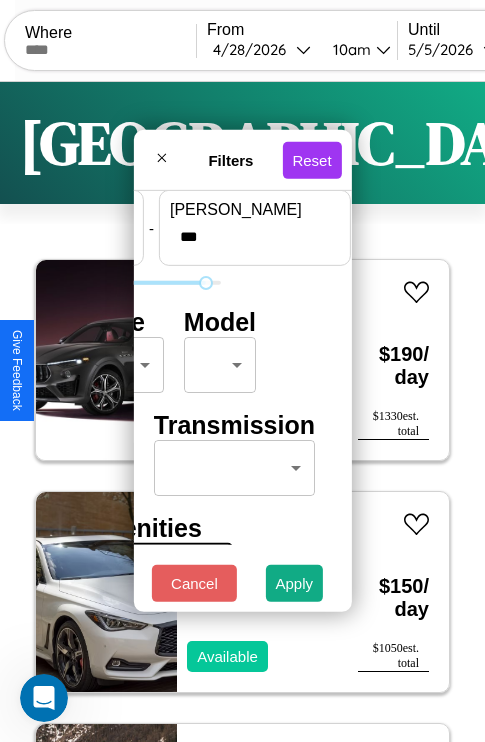 type on "***" 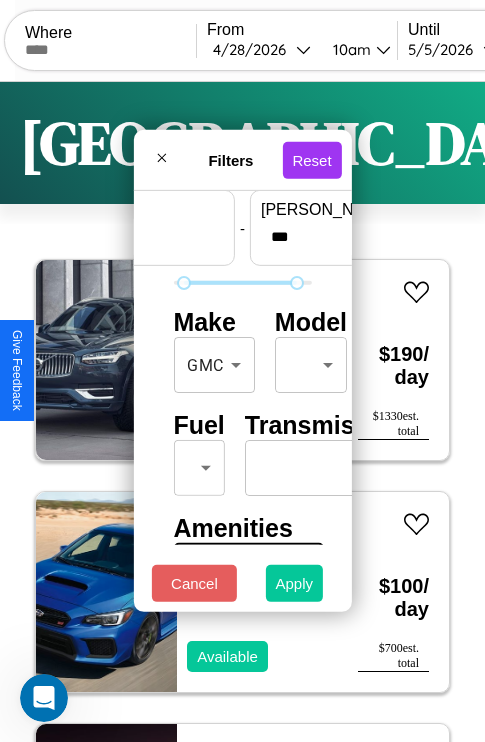 type on "**" 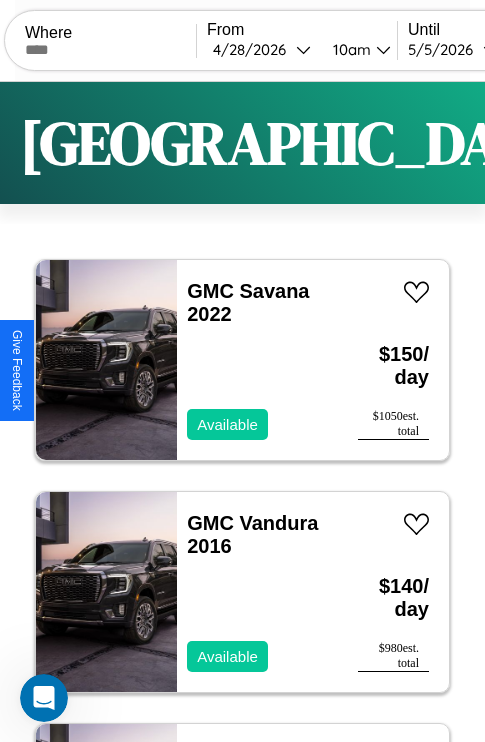 scroll, scrollTop: 95, scrollLeft: 0, axis: vertical 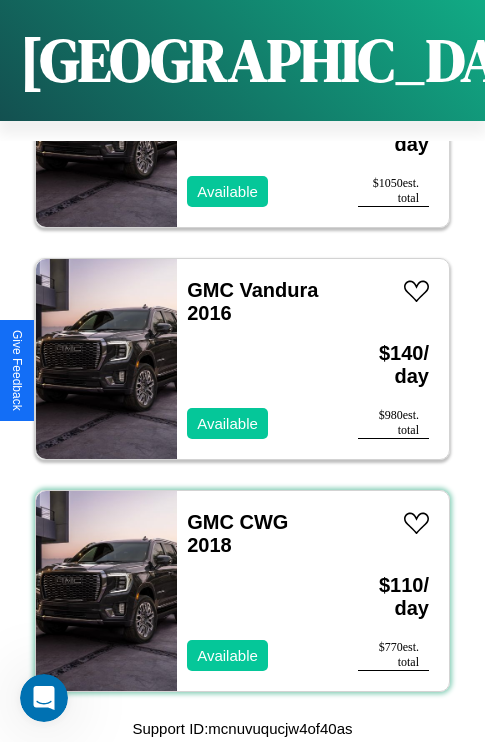 click on "GMC   CWG   2018 Available" at bounding box center [257, 591] 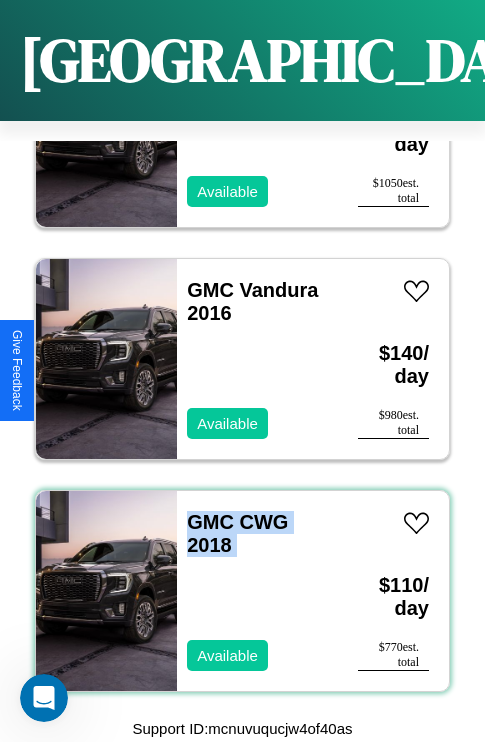 click on "GMC   CWG   2018 Available" at bounding box center (257, 591) 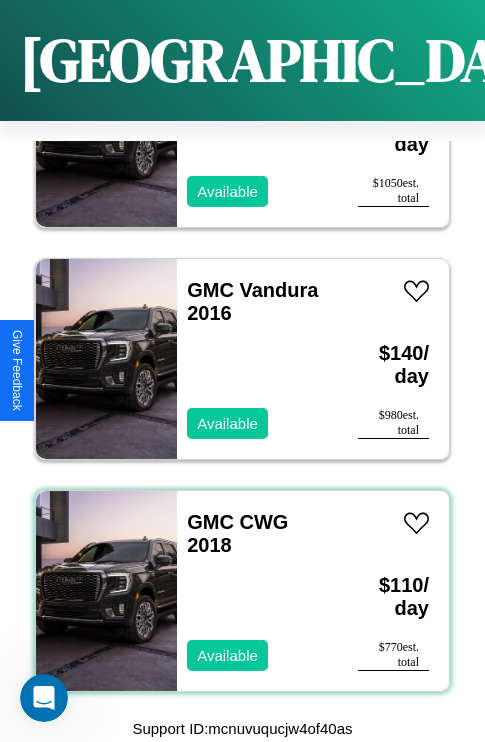 click on "GMC   CWG   2018 Available" at bounding box center [257, 591] 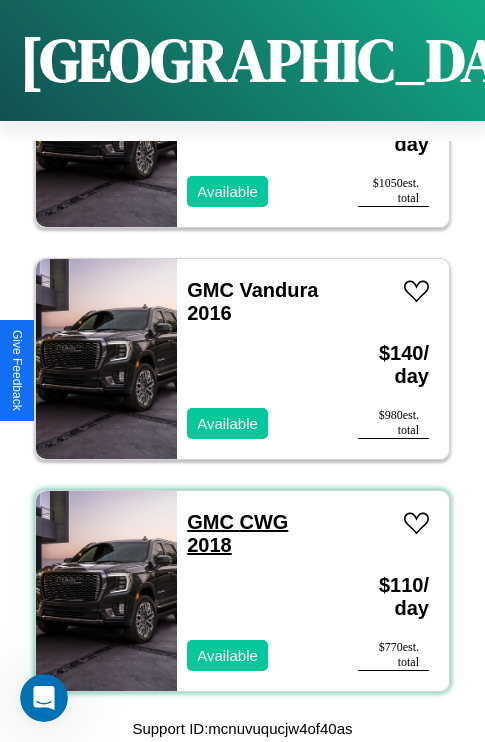 click on "GMC   CWG   2018" at bounding box center [237, 533] 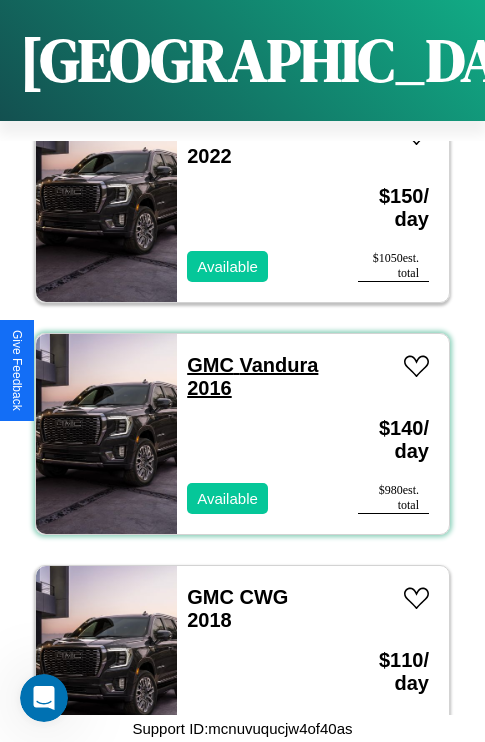 click on "GMC   Vandura   2016" at bounding box center [252, 376] 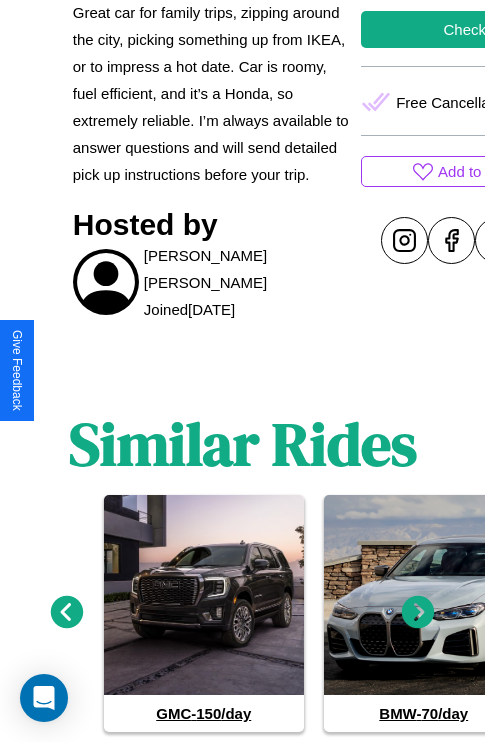 scroll, scrollTop: 805, scrollLeft: 0, axis: vertical 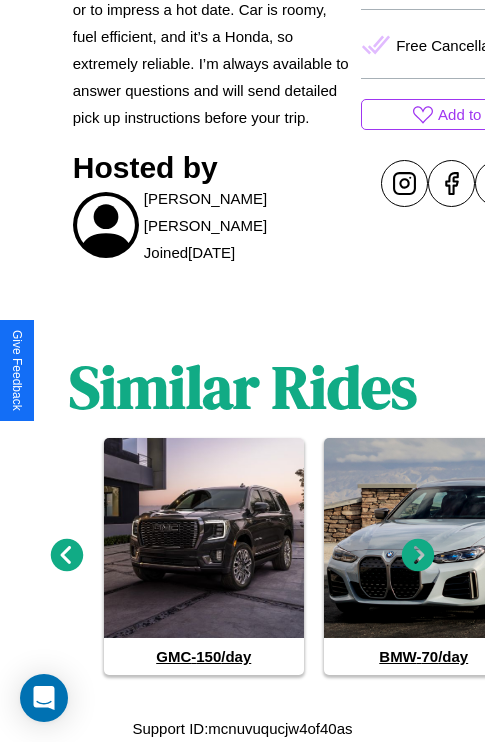 click 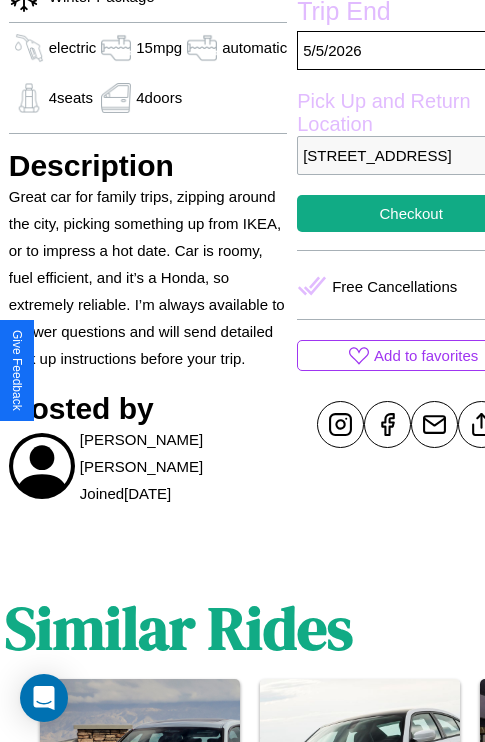 scroll, scrollTop: 408, scrollLeft: 96, axis: both 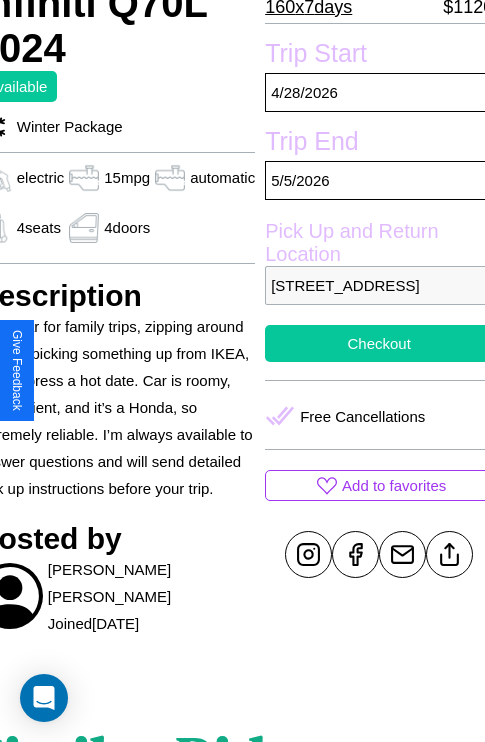 click on "Checkout" at bounding box center [379, 343] 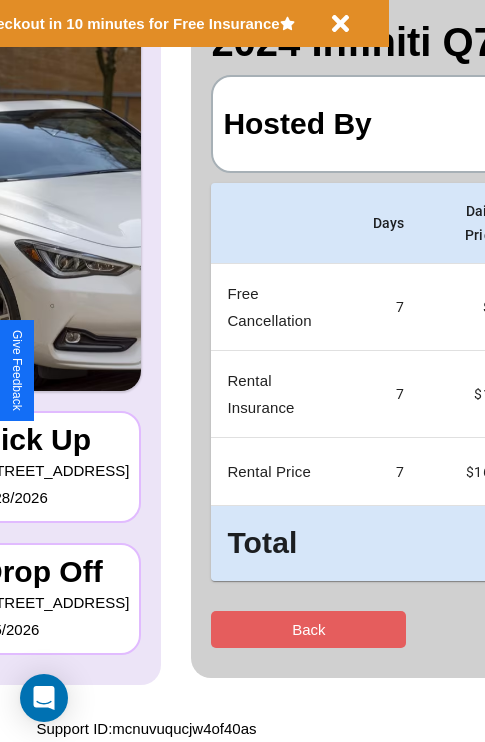 scroll, scrollTop: 0, scrollLeft: 0, axis: both 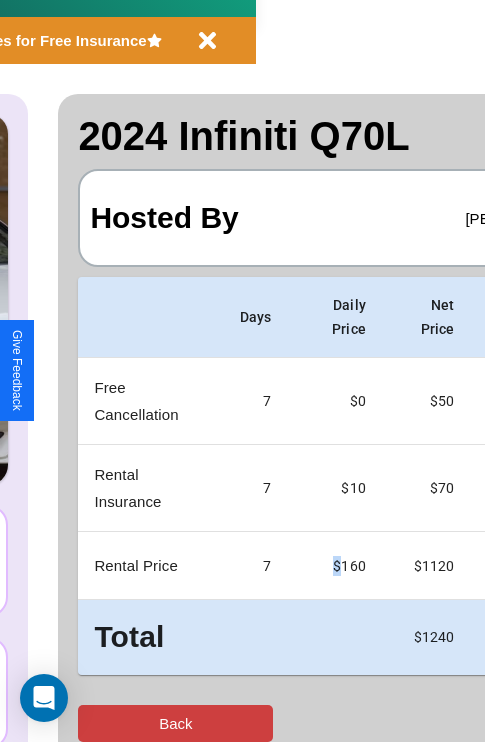 click on "Back" at bounding box center (175, 723) 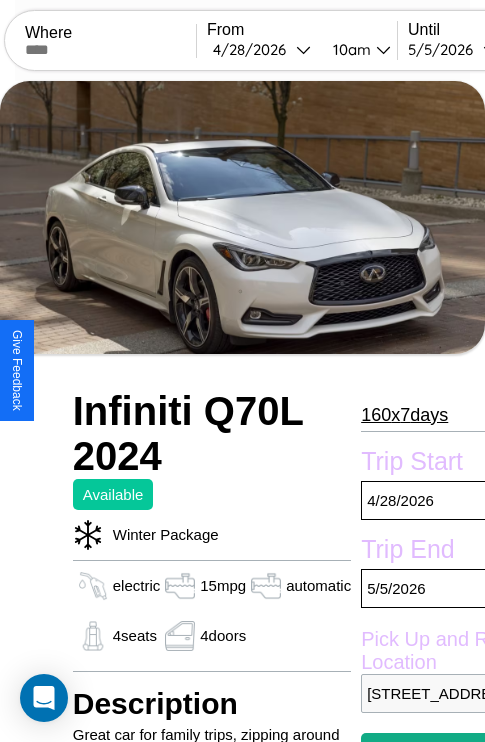 scroll, scrollTop: 44, scrollLeft: 0, axis: vertical 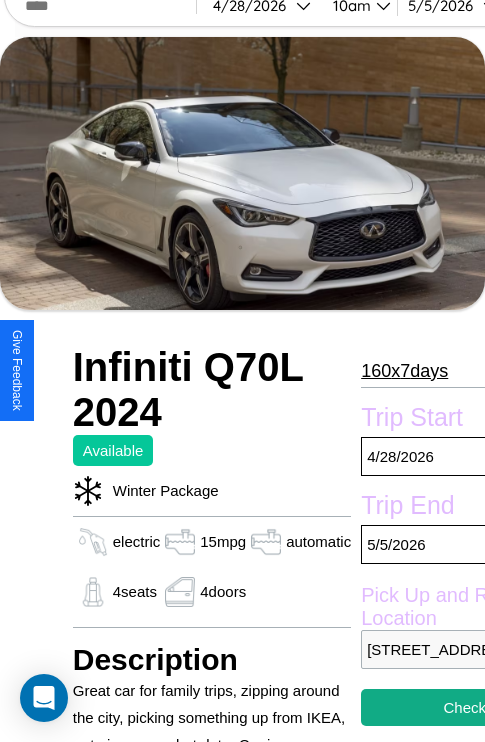 click on "160  x  7  days" at bounding box center (404, 371) 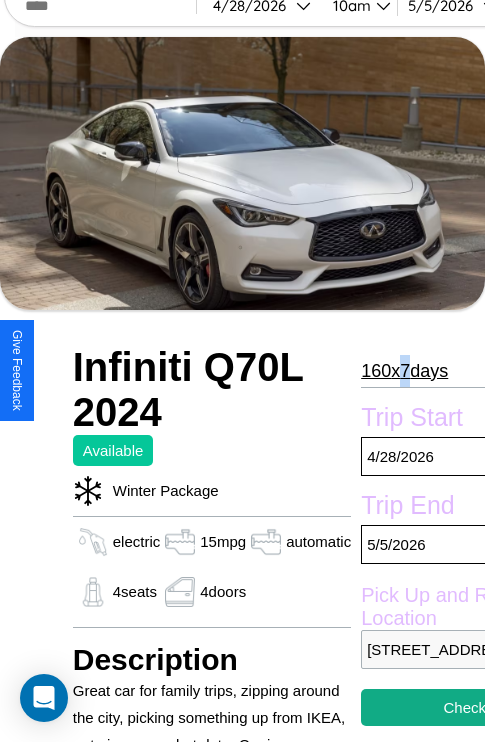 click on "160  x  7  days" at bounding box center (404, 371) 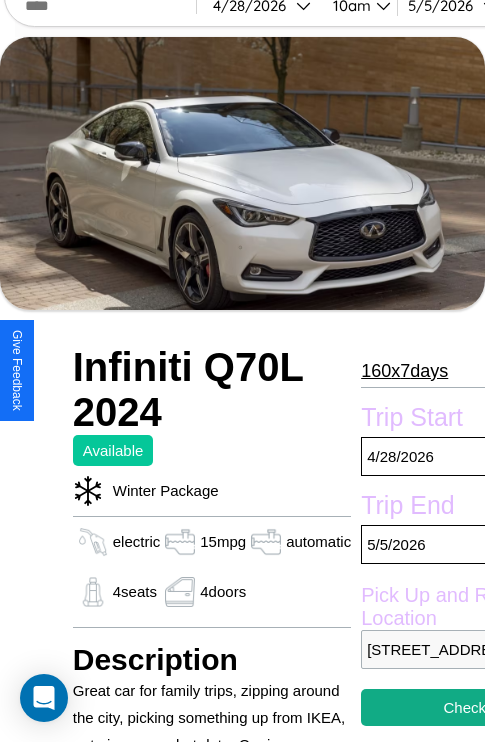 click on "160  x  7  days" at bounding box center [404, 371] 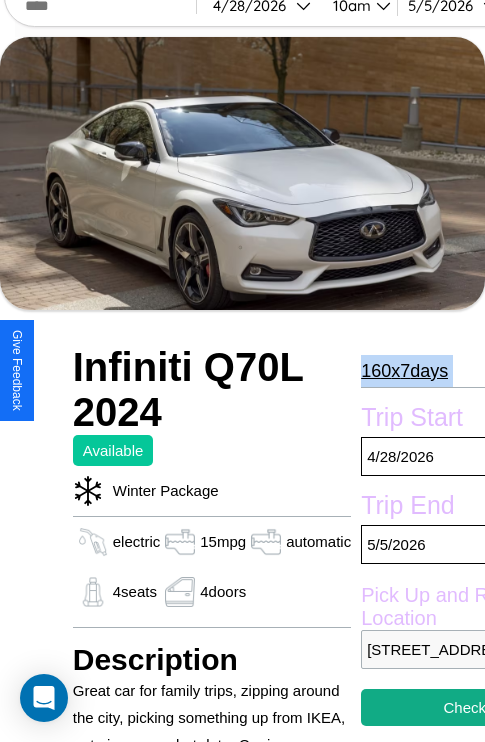 click on "160  x  7  days" at bounding box center (404, 371) 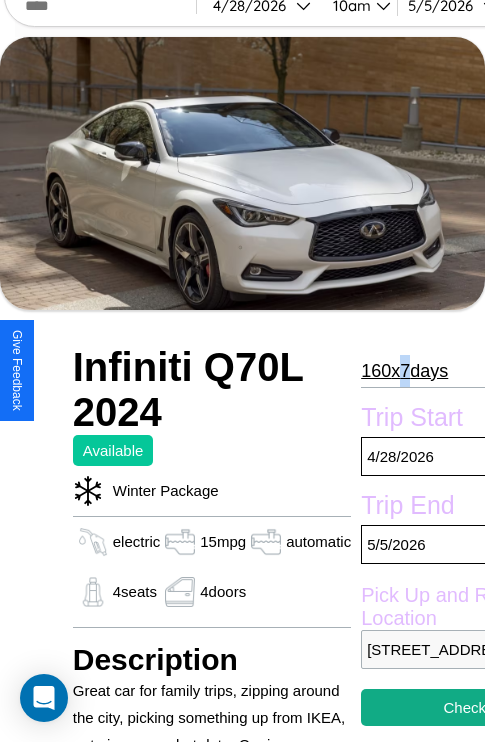 click on "160  x  7  days" at bounding box center [404, 371] 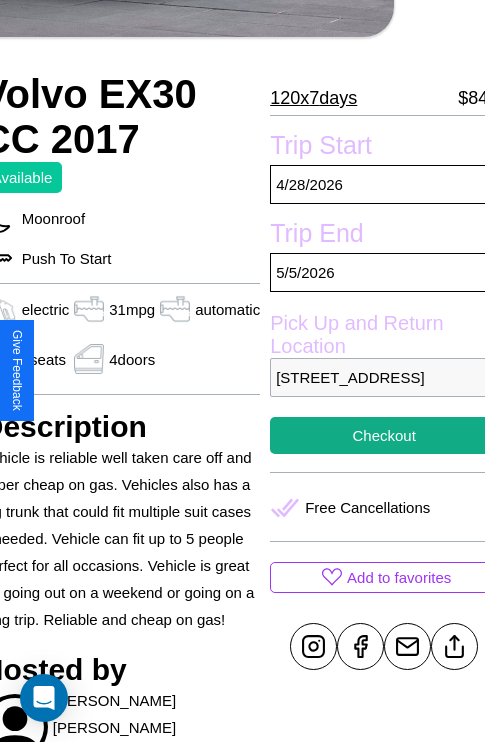 scroll, scrollTop: 367, scrollLeft: 96, axis: both 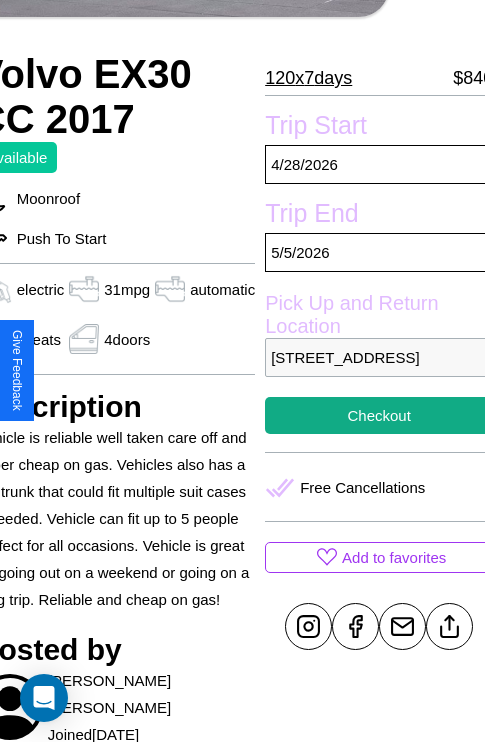 click on "[STREET_ADDRESS]" at bounding box center (379, 357) 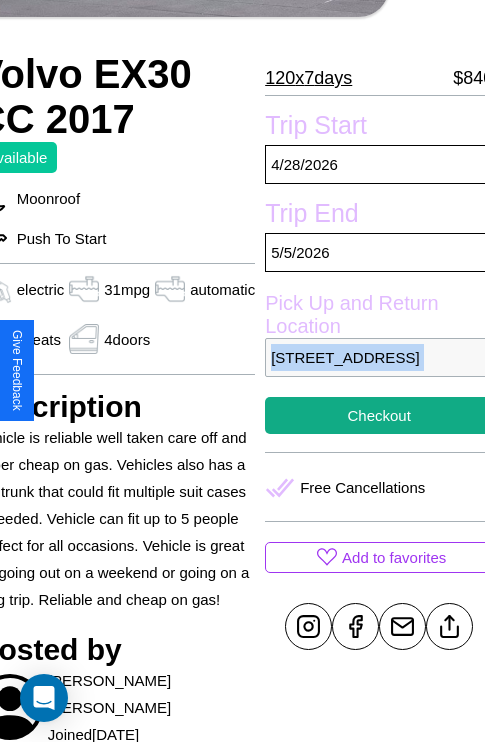 click on "[STREET_ADDRESS]" at bounding box center (379, 357) 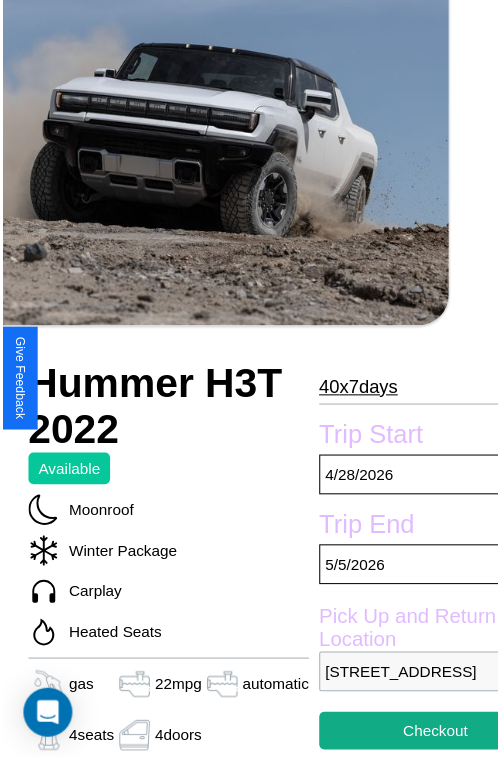 scroll, scrollTop: 220, scrollLeft: 84, axis: both 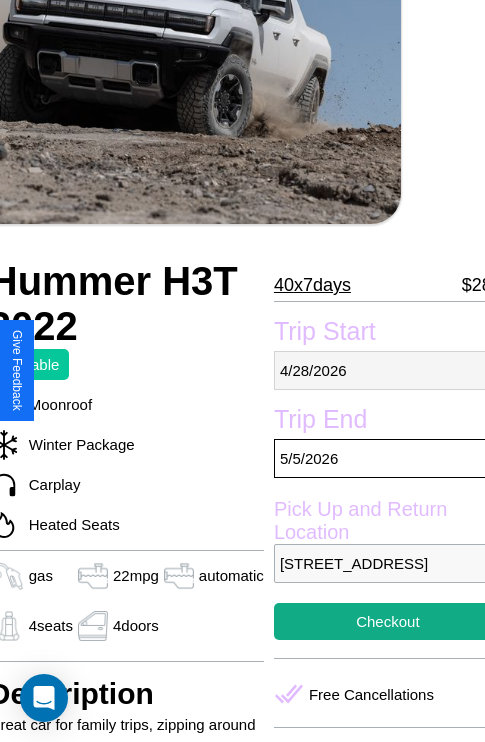 click on "4 / 28 / 2026" at bounding box center [388, 370] 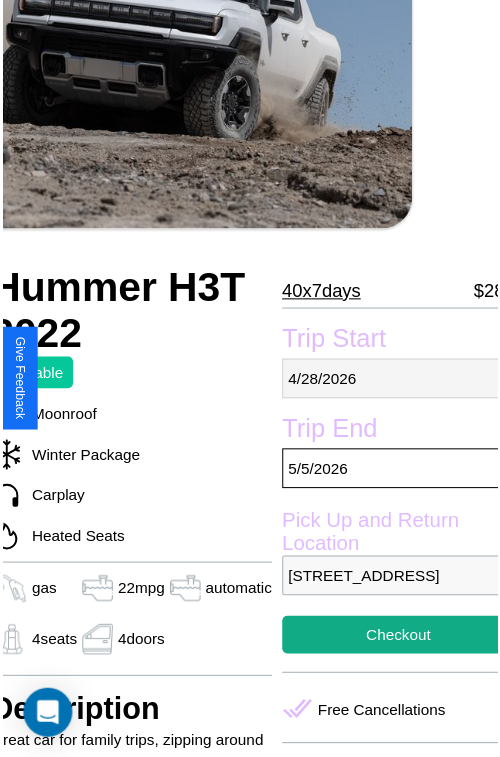 select on "*" 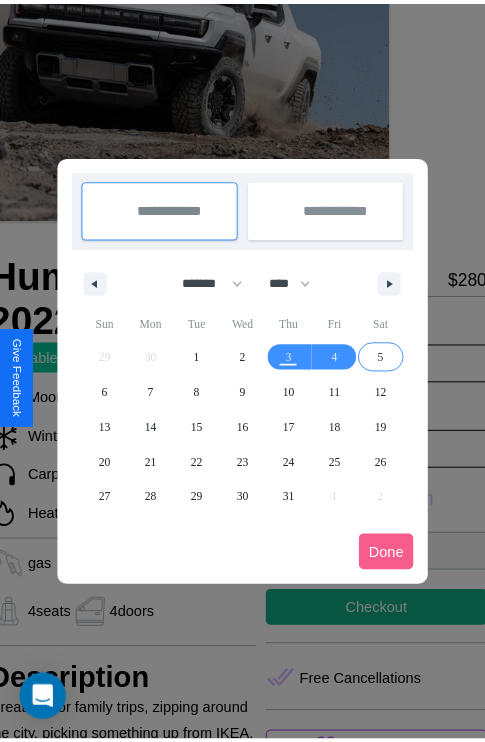 scroll, scrollTop: 0, scrollLeft: 84, axis: horizontal 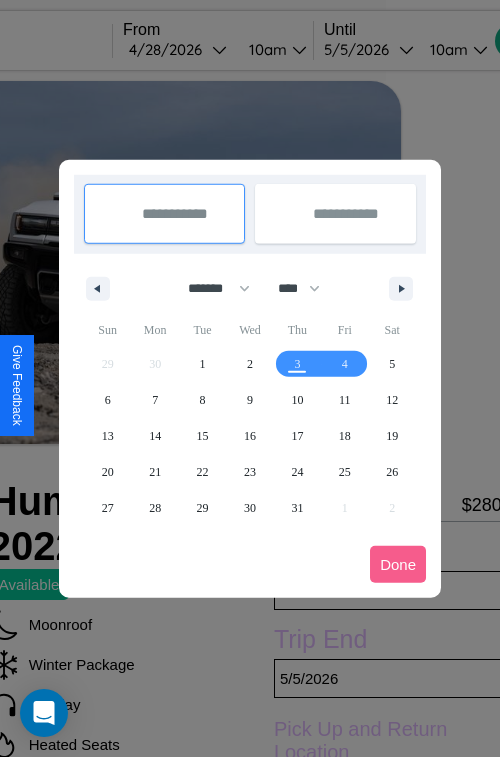 click at bounding box center [250, 378] 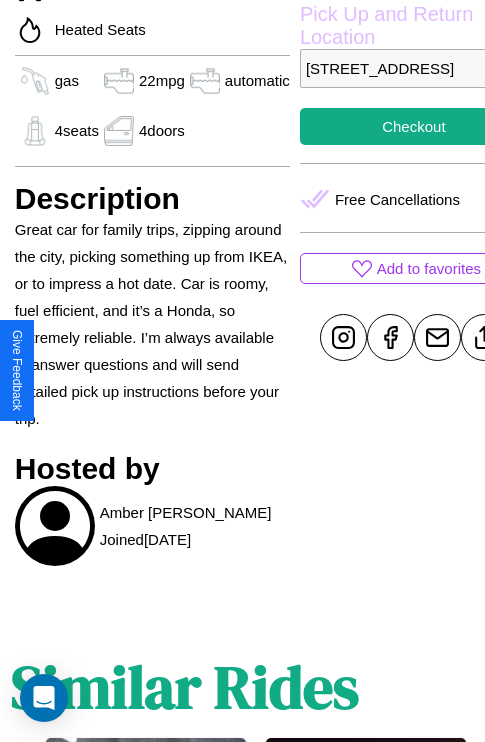 scroll, scrollTop: 1015, scrollLeft: 30, axis: both 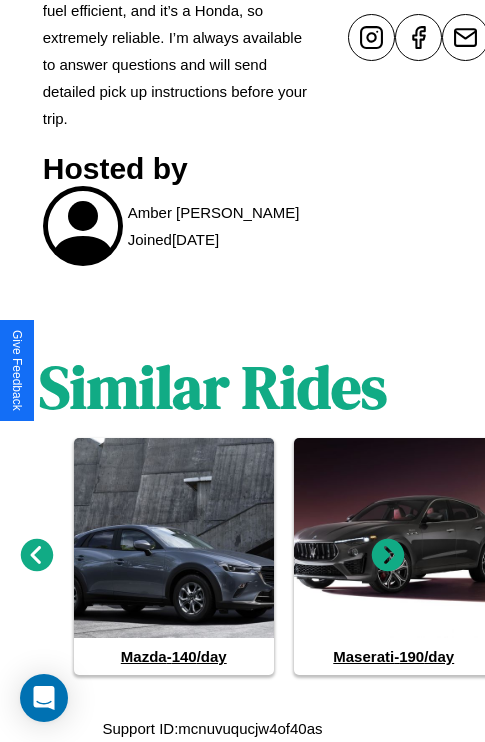 click 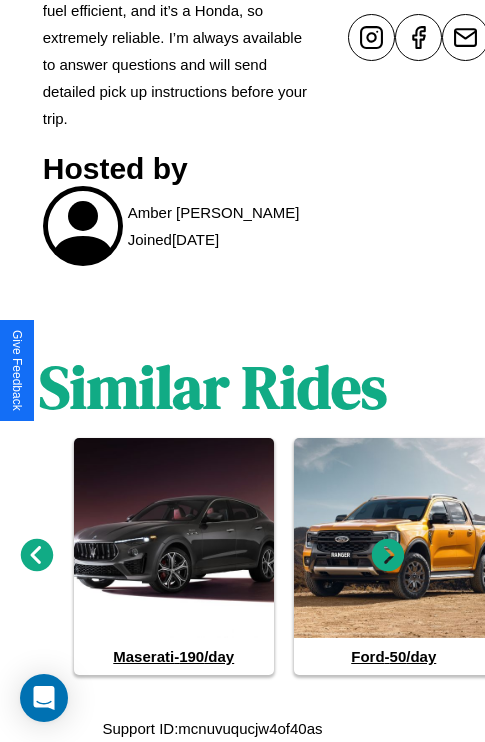 click 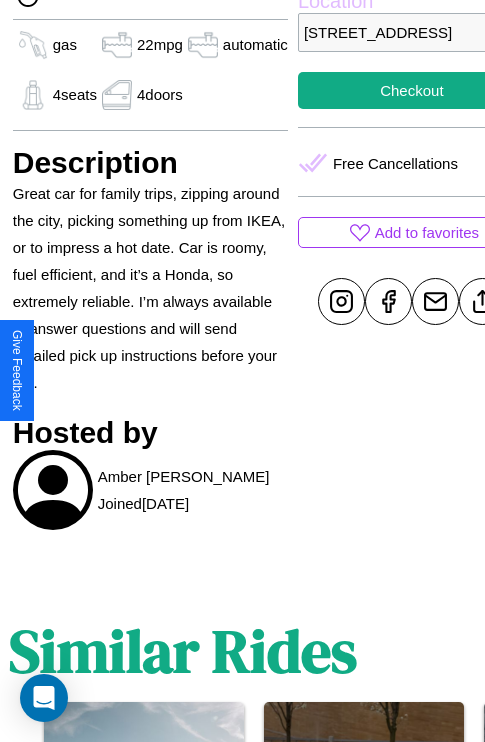 scroll, scrollTop: 709, scrollLeft: 64, axis: both 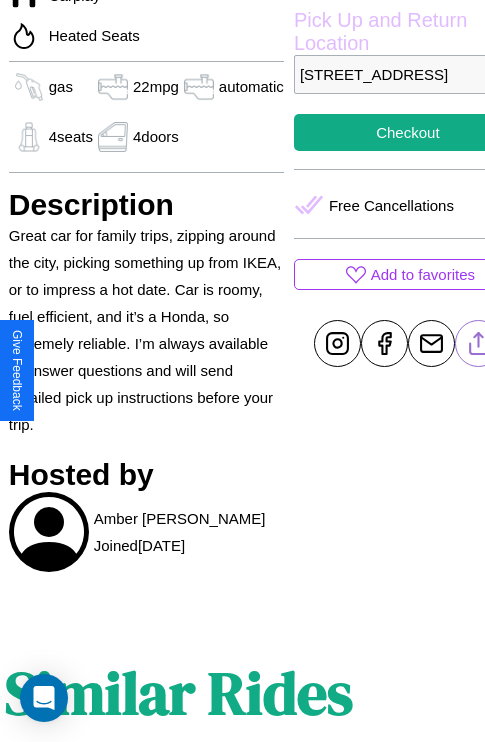 click 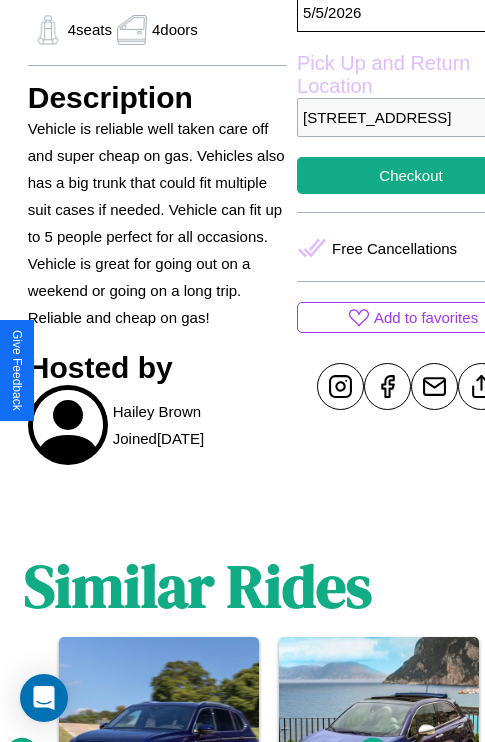 scroll, scrollTop: 709, scrollLeft: 48, axis: both 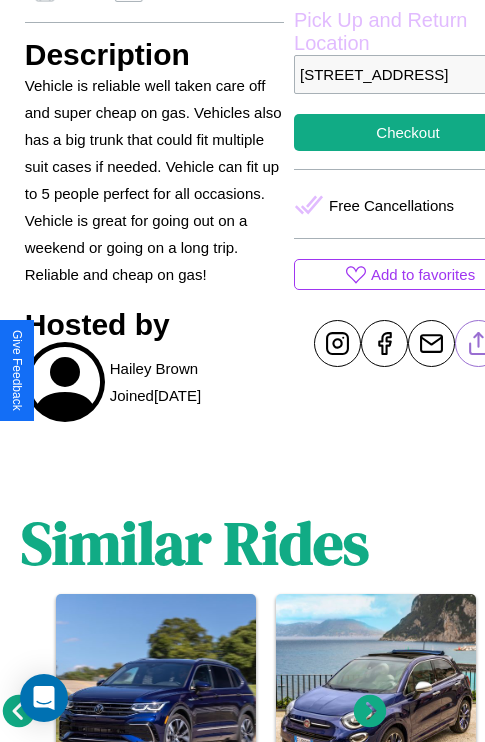 click 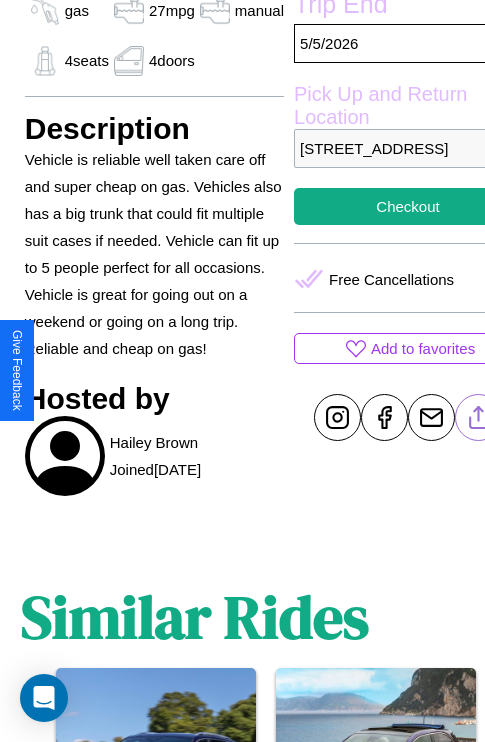 scroll, scrollTop: 153, scrollLeft: 48, axis: both 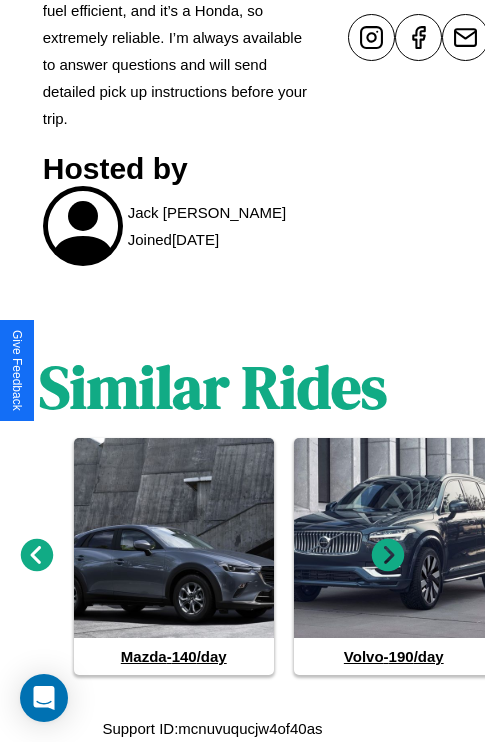 click 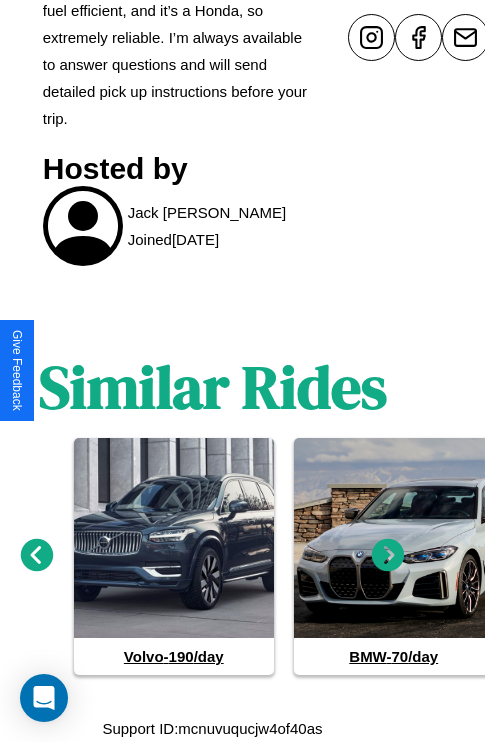 click 